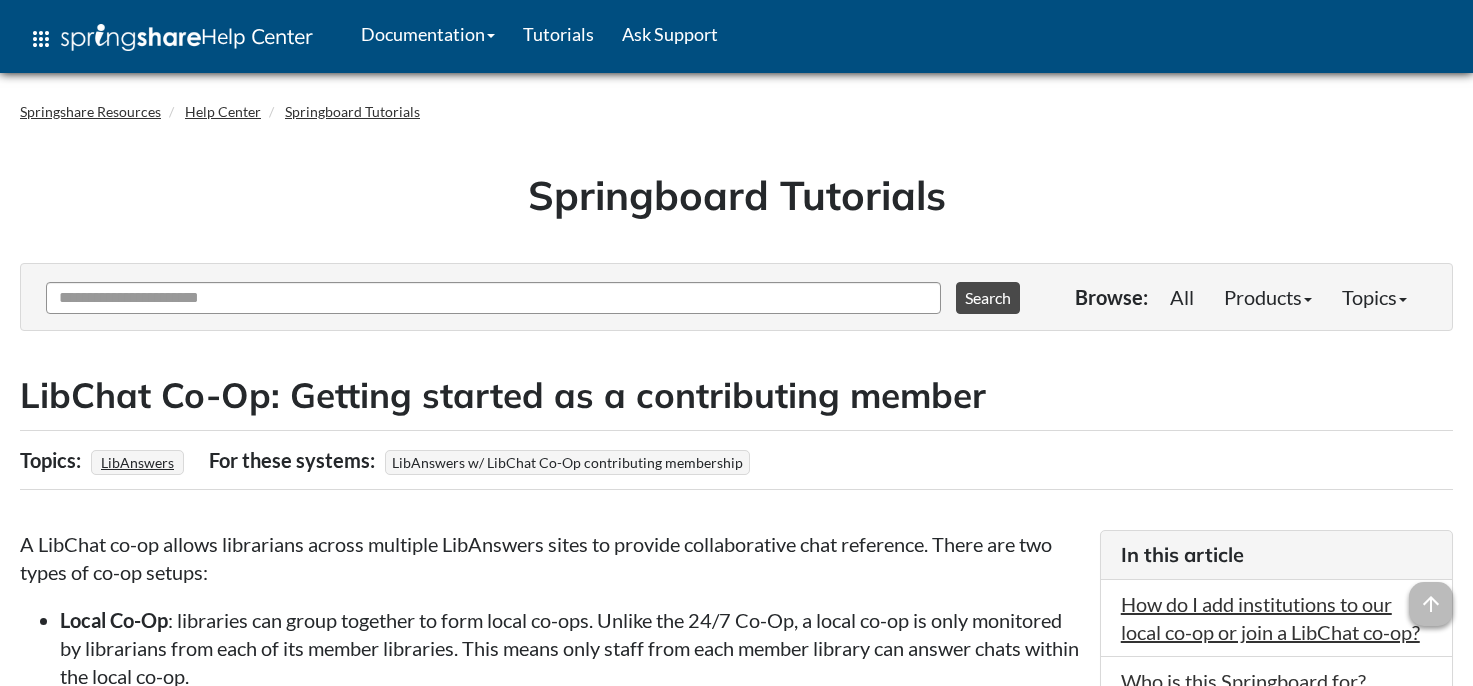 scroll, scrollTop: 3227, scrollLeft: 0, axis: vertical 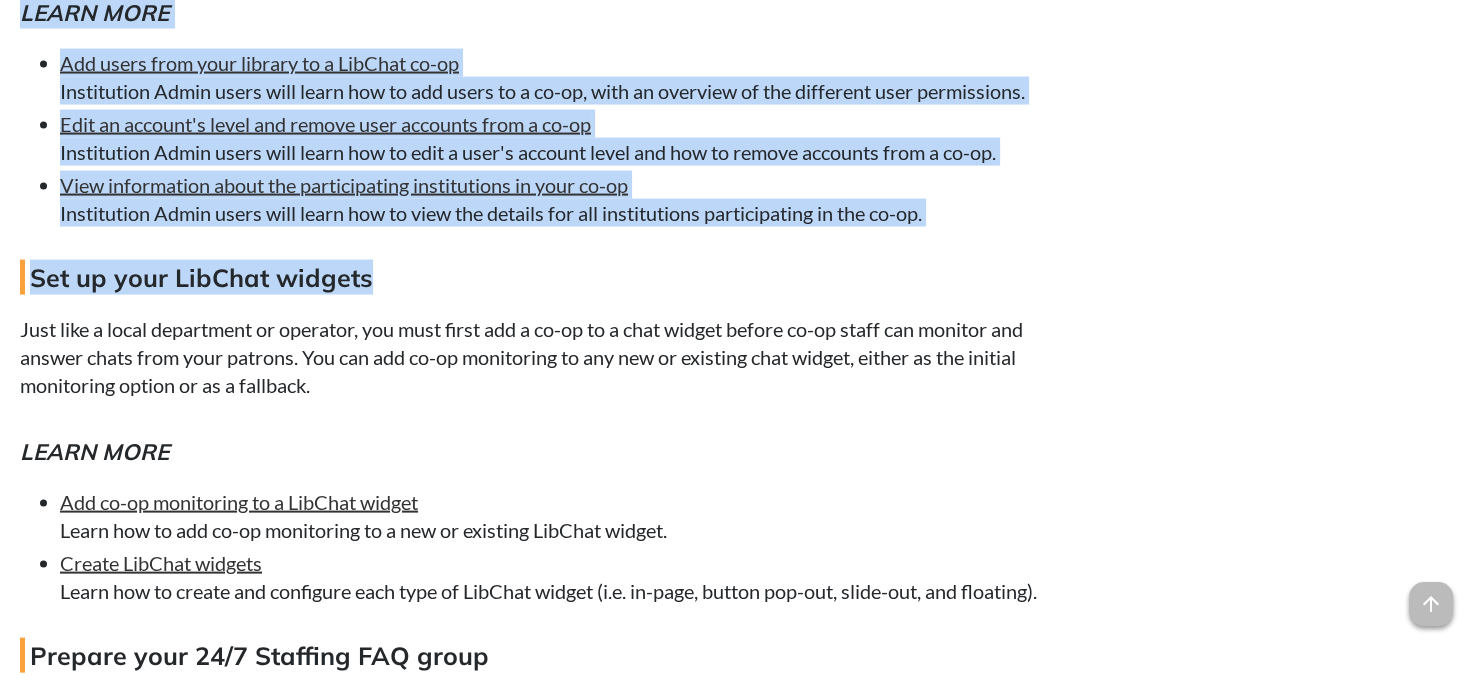 drag, startPoint x: 25, startPoint y: 50, endPoint x: 960, endPoint y: 281, distance: 963.1127 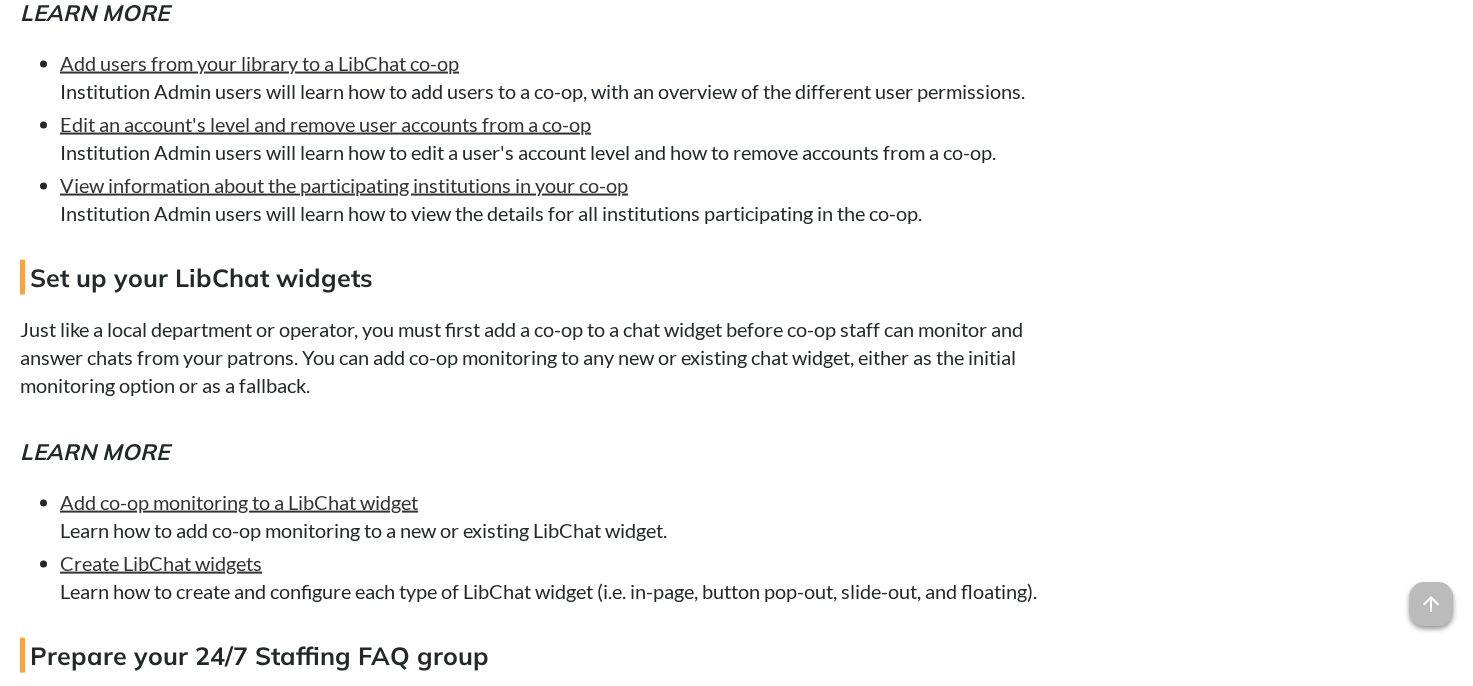 drag, startPoint x: 23, startPoint y: 43, endPoint x: 960, endPoint y: 243, distance: 958.107 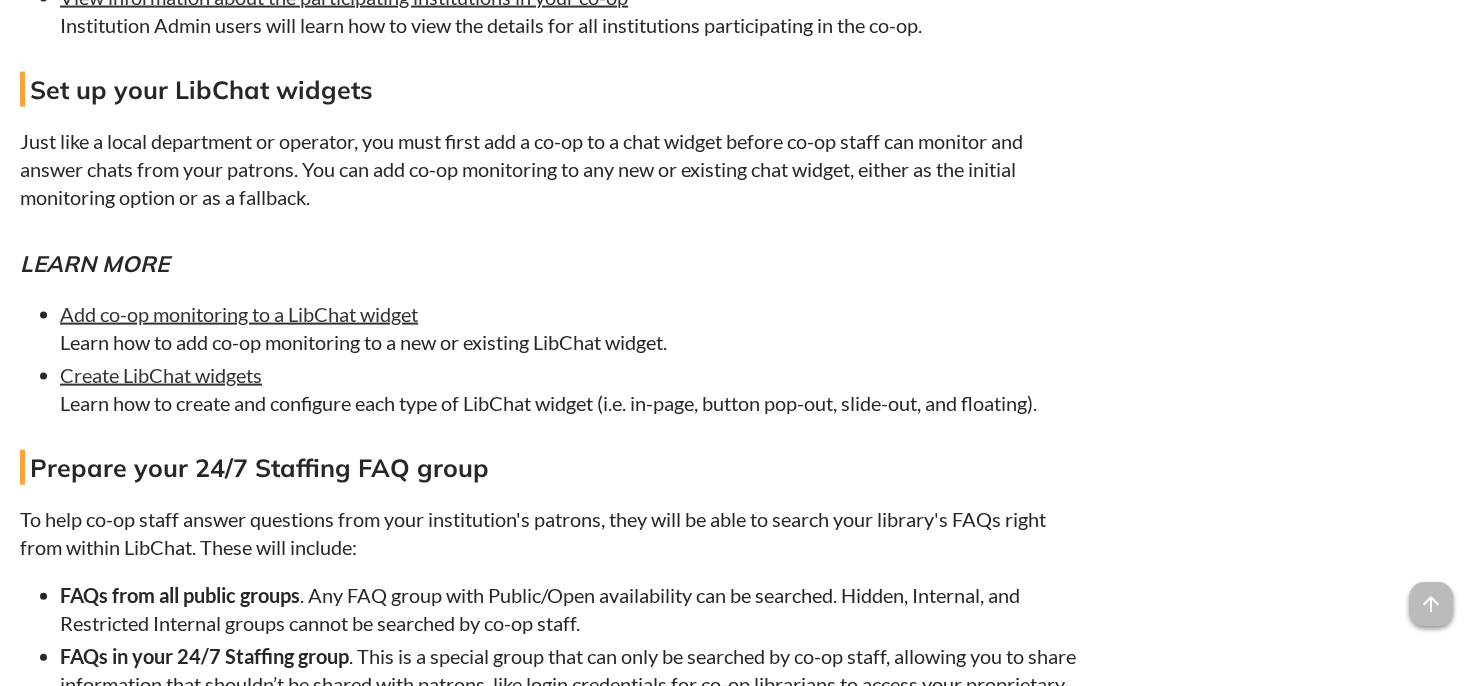 scroll, scrollTop: 4205, scrollLeft: 0, axis: vertical 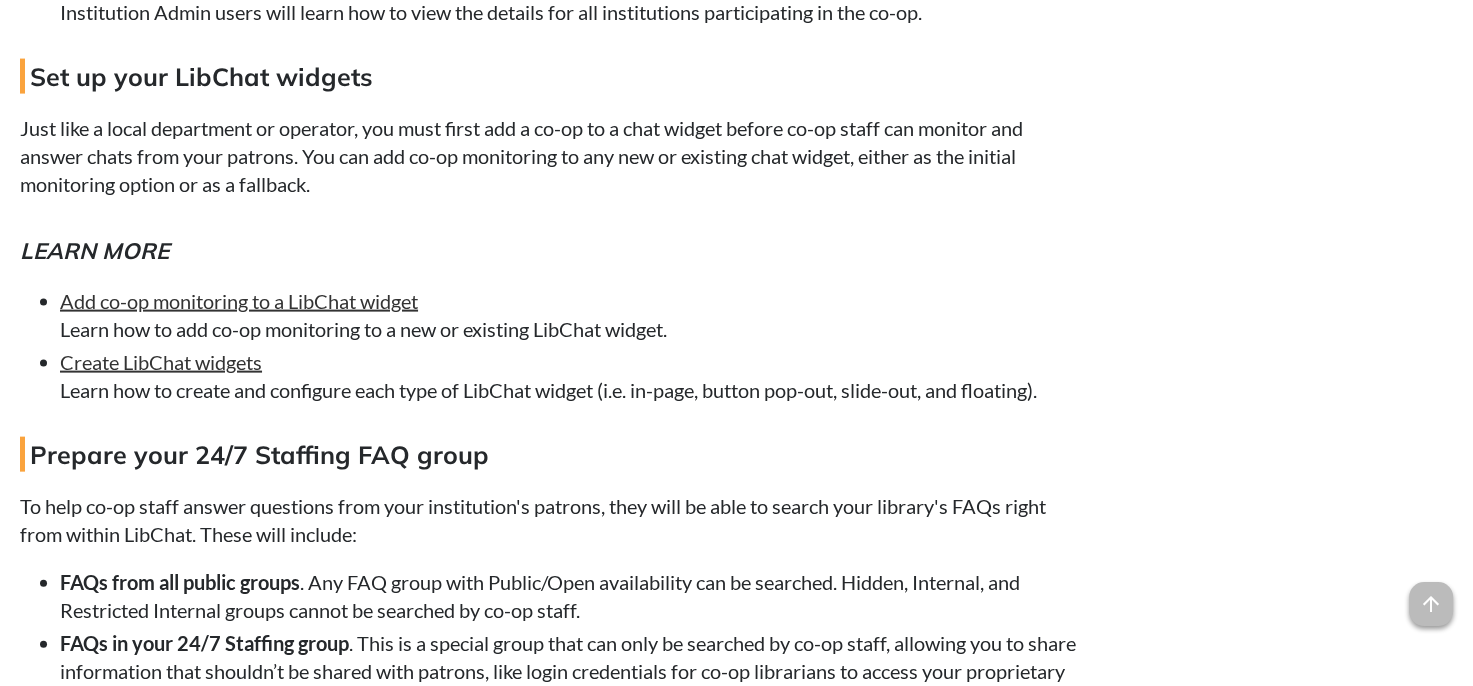click on "Learn more" at bounding box center [550, 251] 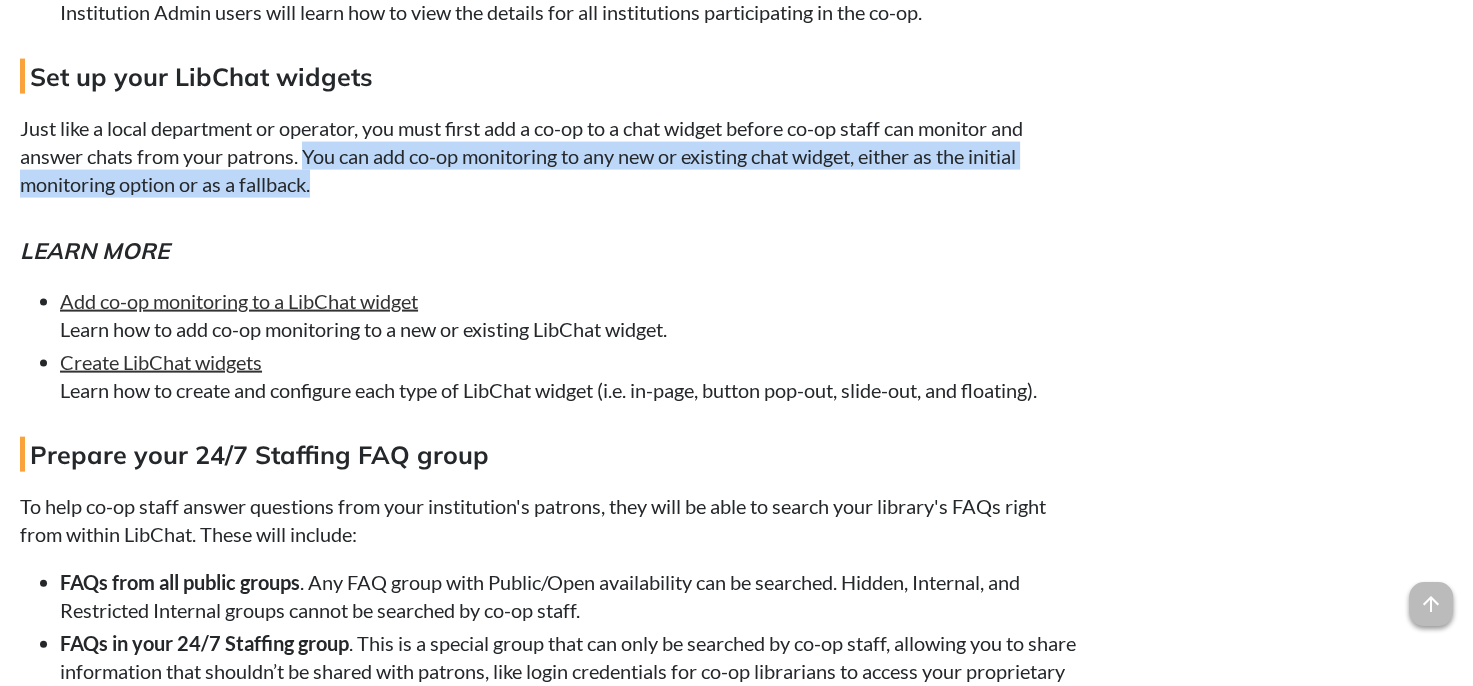 drag, startPoint x: 306, startPoint y: 189, endPoint x: 322, endPoint y: 235, distance: 48.703182 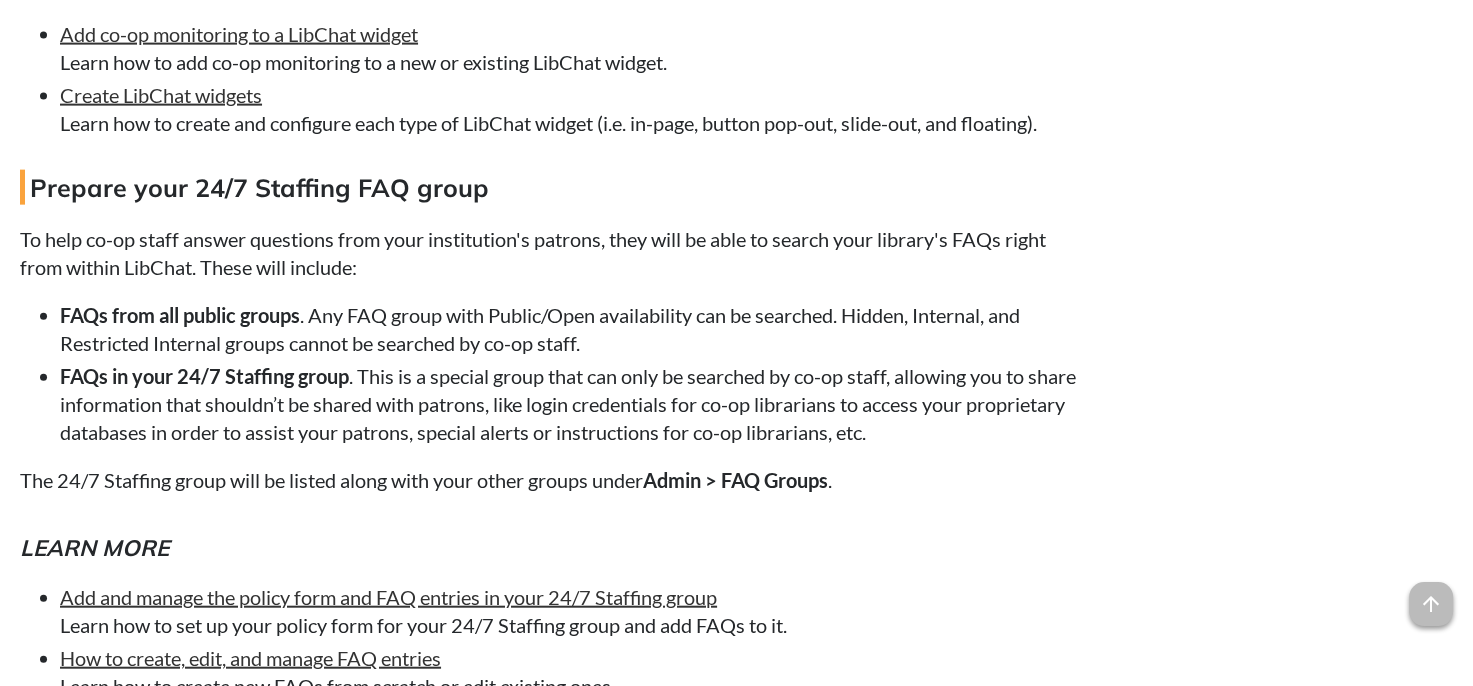 scroll, scrollTop: 4460, scrollLeft: 0, axis: vertical 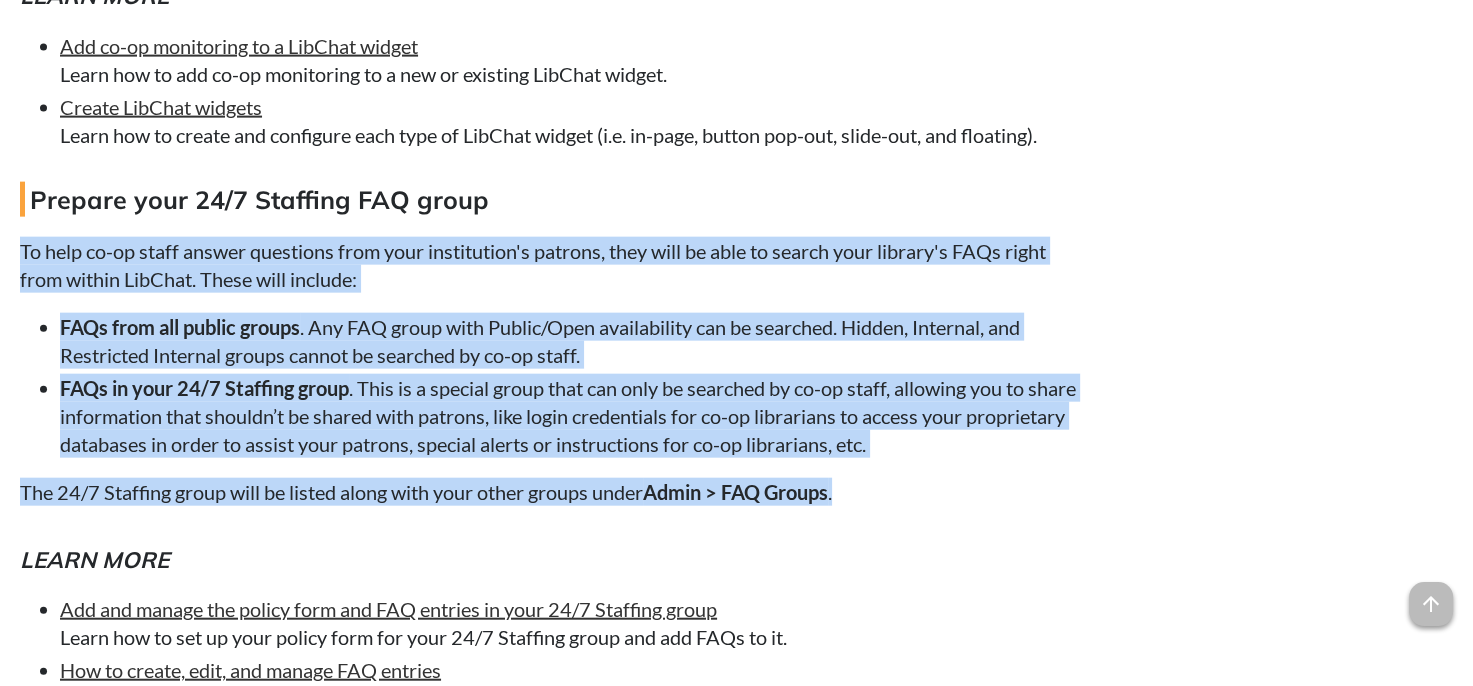 drag, startPoint x: 21, startPoint y: 279, endPoint x: 1054, endPoint y: 496, distance: 1055.5463 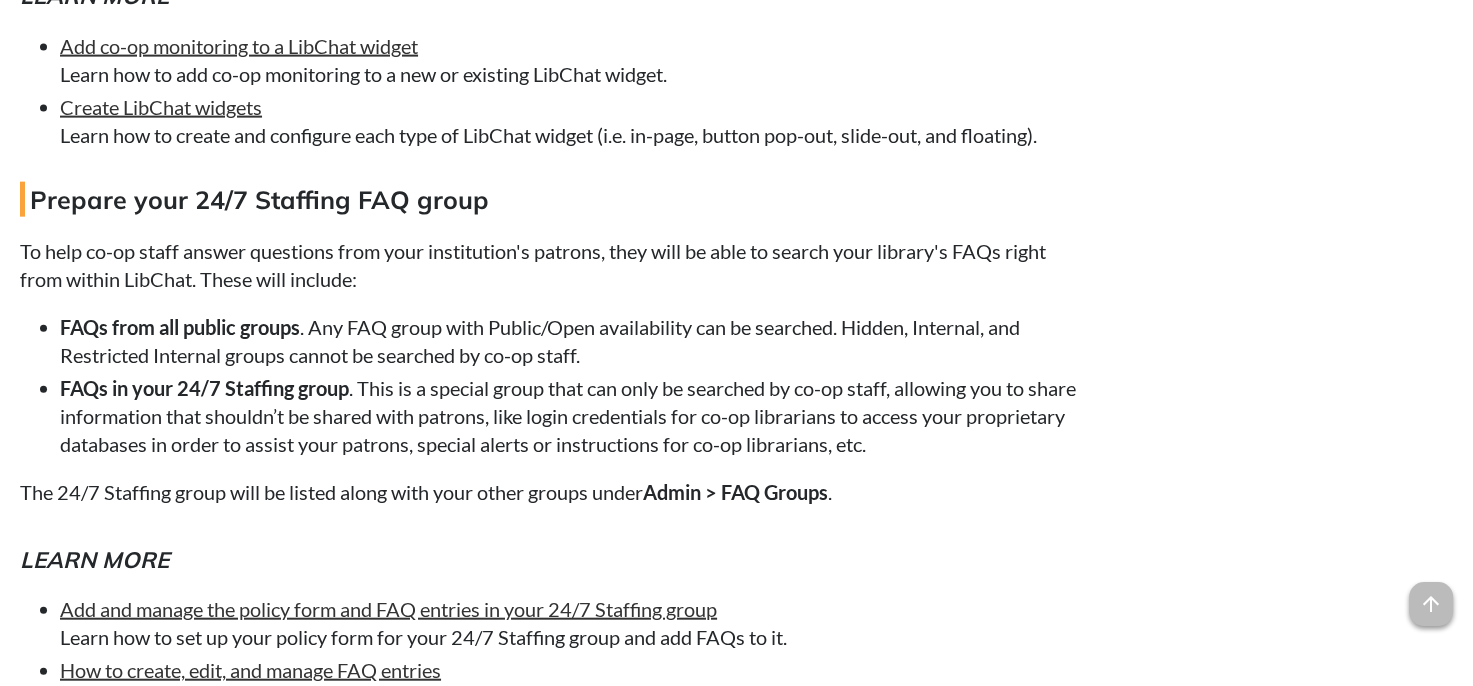 drag, startPoint x: 1176, startPoint y: 303, endPoint x: 1271, endPoint y: 321, distance: 96.69022 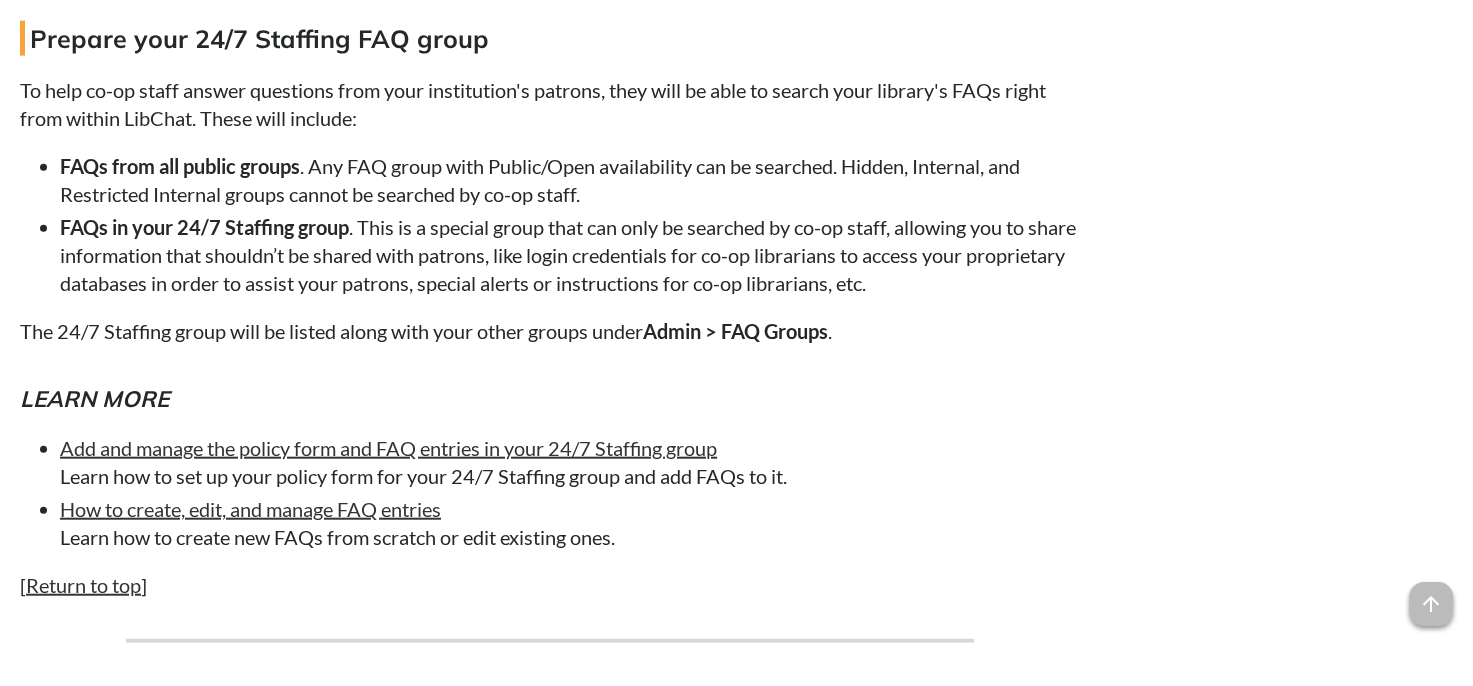 scroll, scrollTop: 4784, scrollLeft: 0, axis: vertical 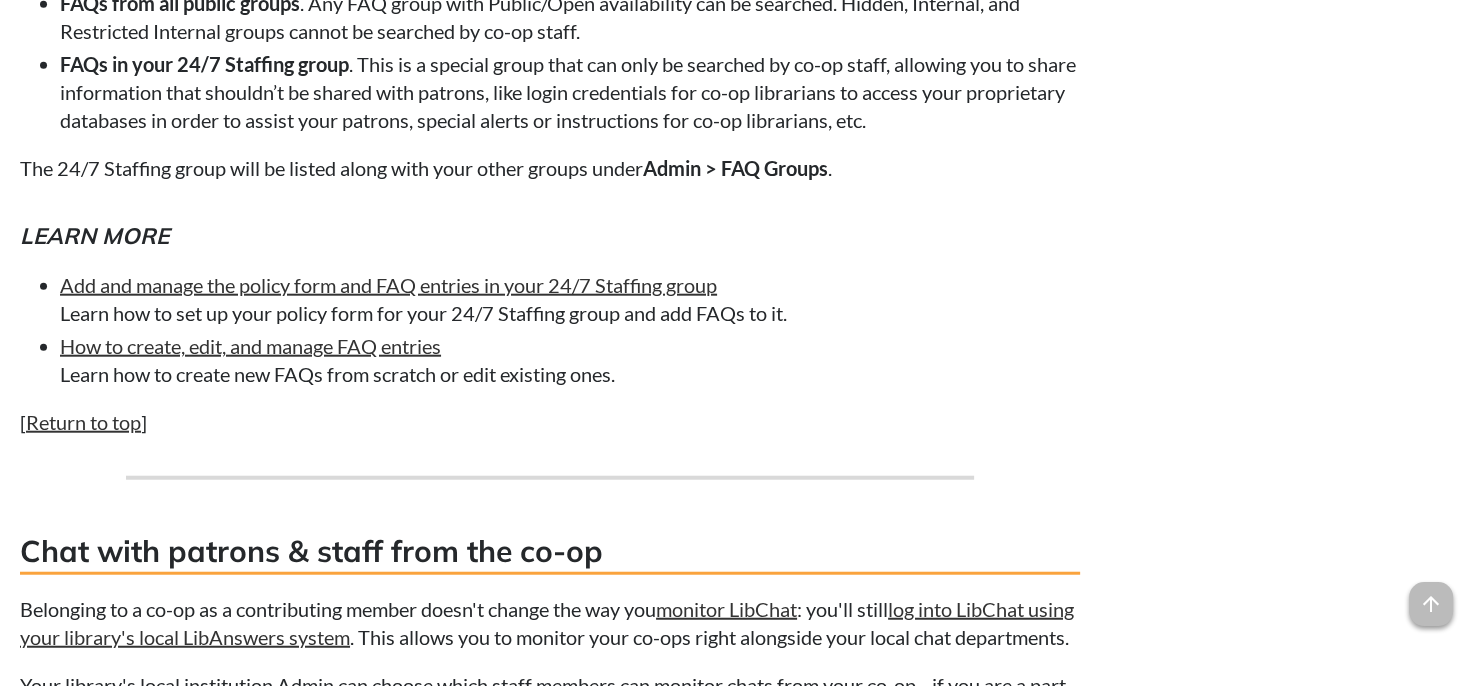 drag, startPoint x: 20, startPoint y: 271, endPoint x: 668, endPoint y: 406, distance: 661.91315 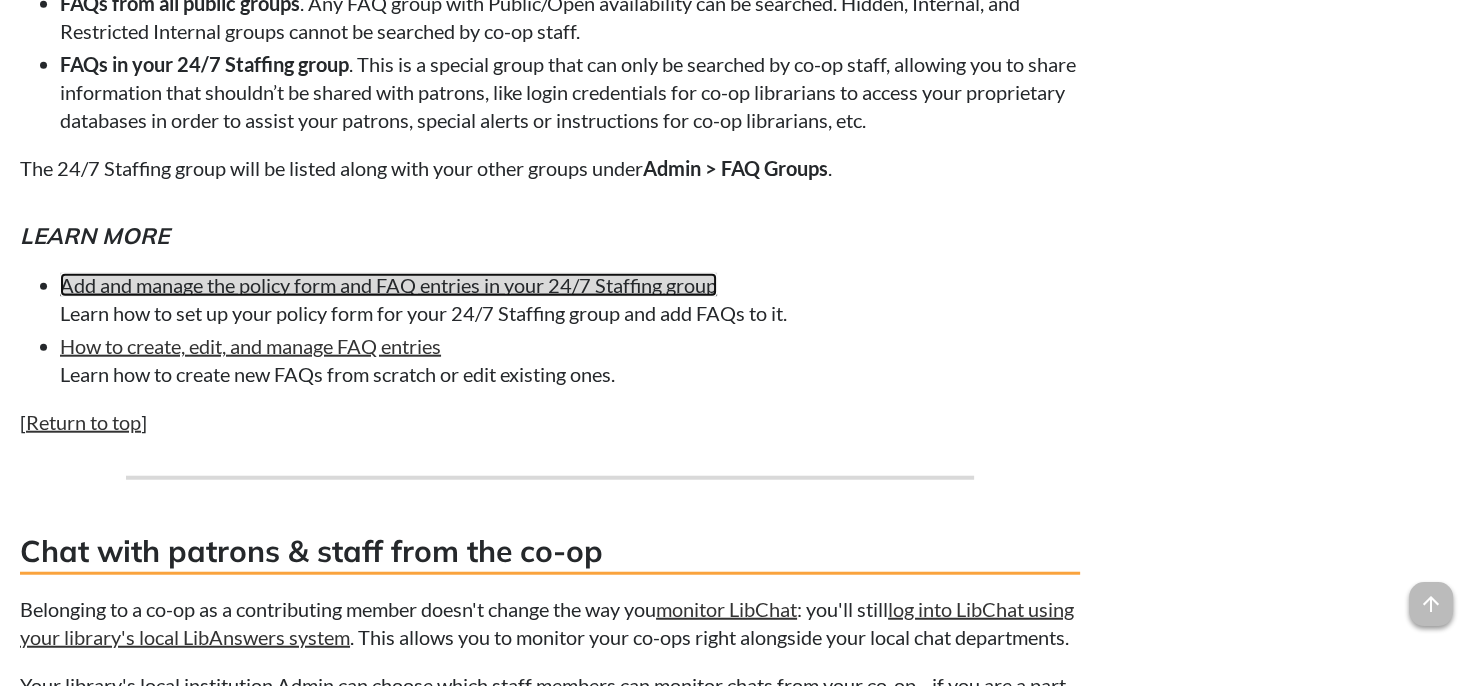 copy on "Learn more
Add and manage the policy form and FAQ entries in your 24/7 Staffing group
Learn how to set up your policy form for your 24/7 Staffing group and add FAQs to it.
How to create, edit, and manage FAQ entries
Learn how to create new FAQs from scratch or edit existing ones." 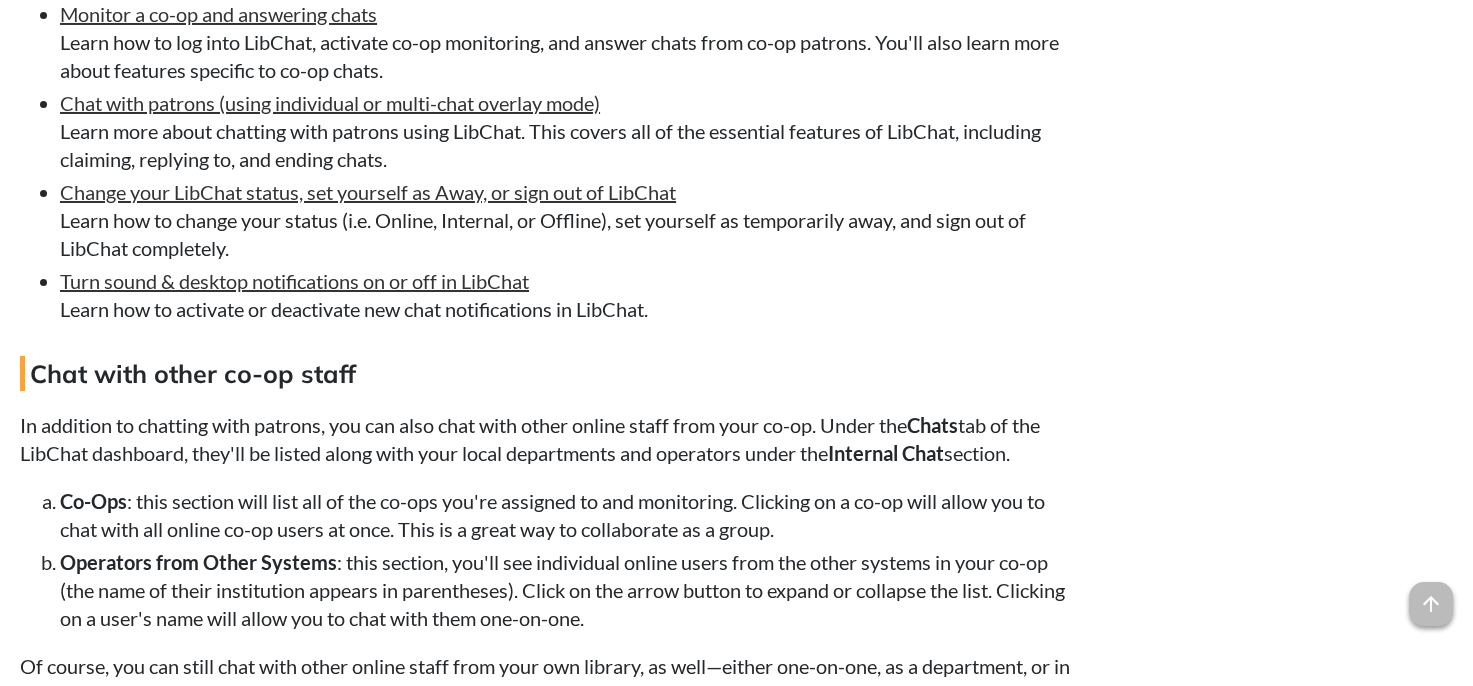 scroll, scrollTop: 7133, scrollLeft: 0, axis: vertical 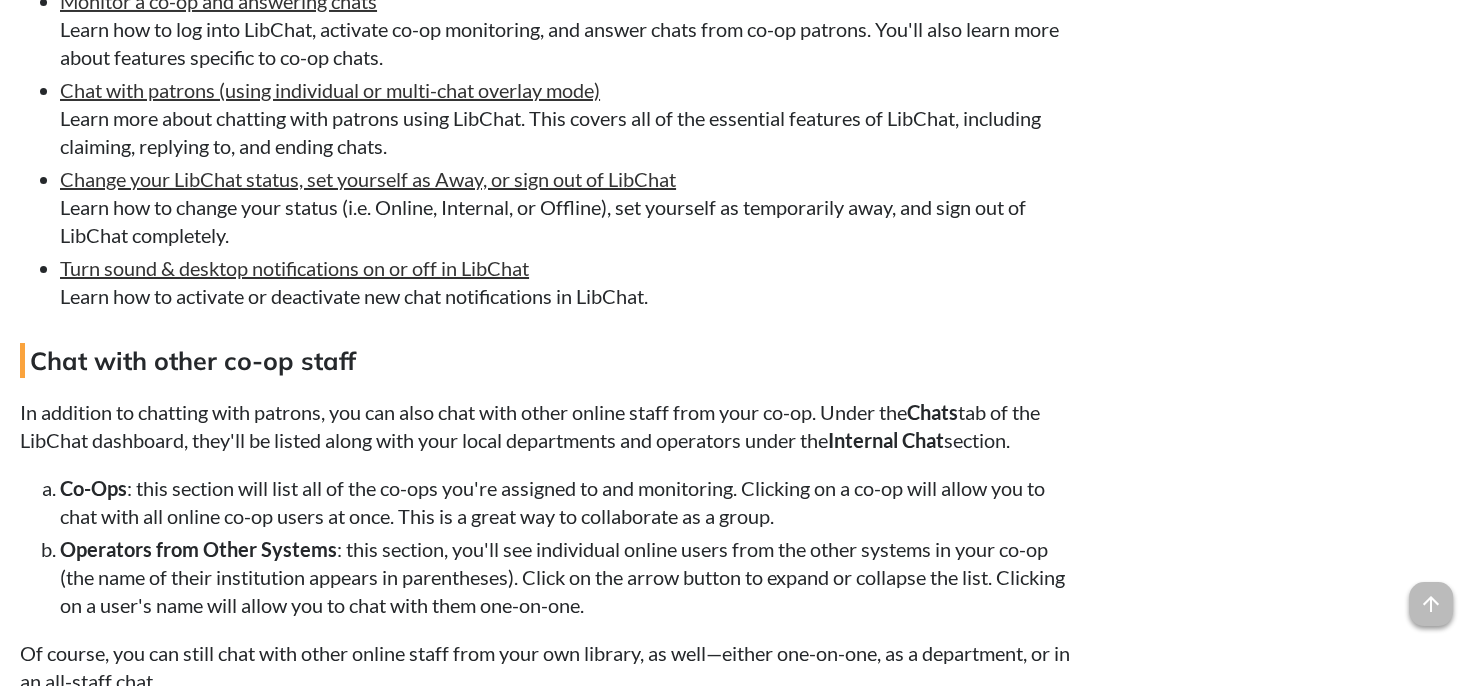 drag, startPoint x: 24, startPoint y: 43, endPoint x: 764, endPoint y: 390, distance: 817.3182 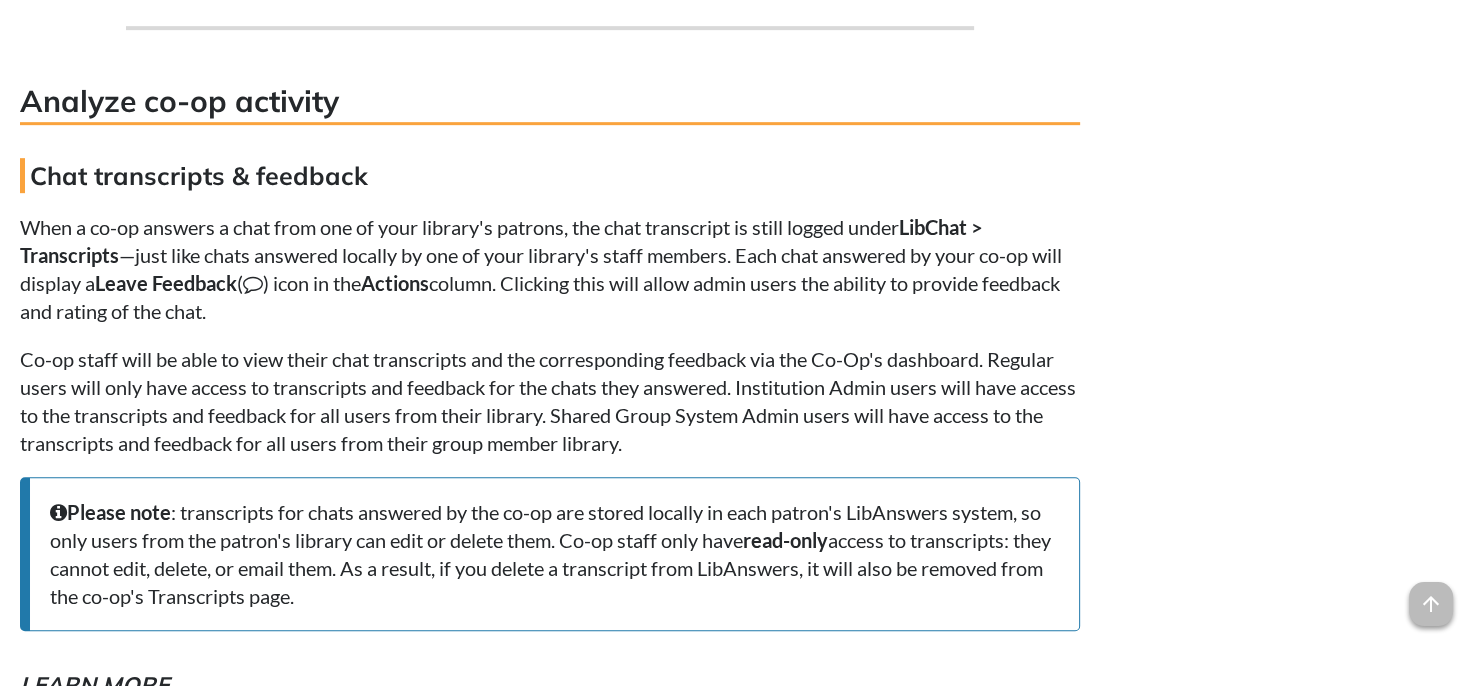 scroll, scrollTop: 8480, scrollLeft: 0, axis: vertical 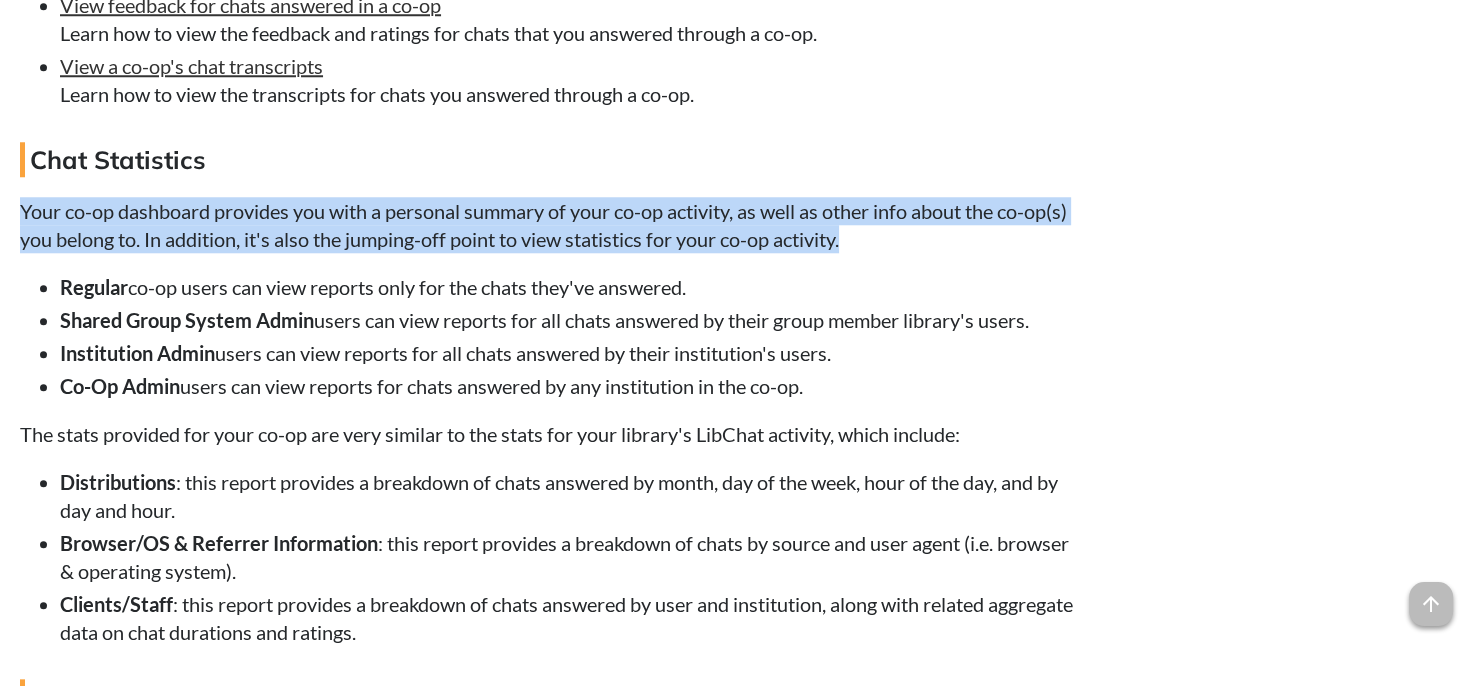 drag, startPoint x: 21, startPoint y: 307, endPoint x: 922, endPoint y: 340, distance: 901.6041 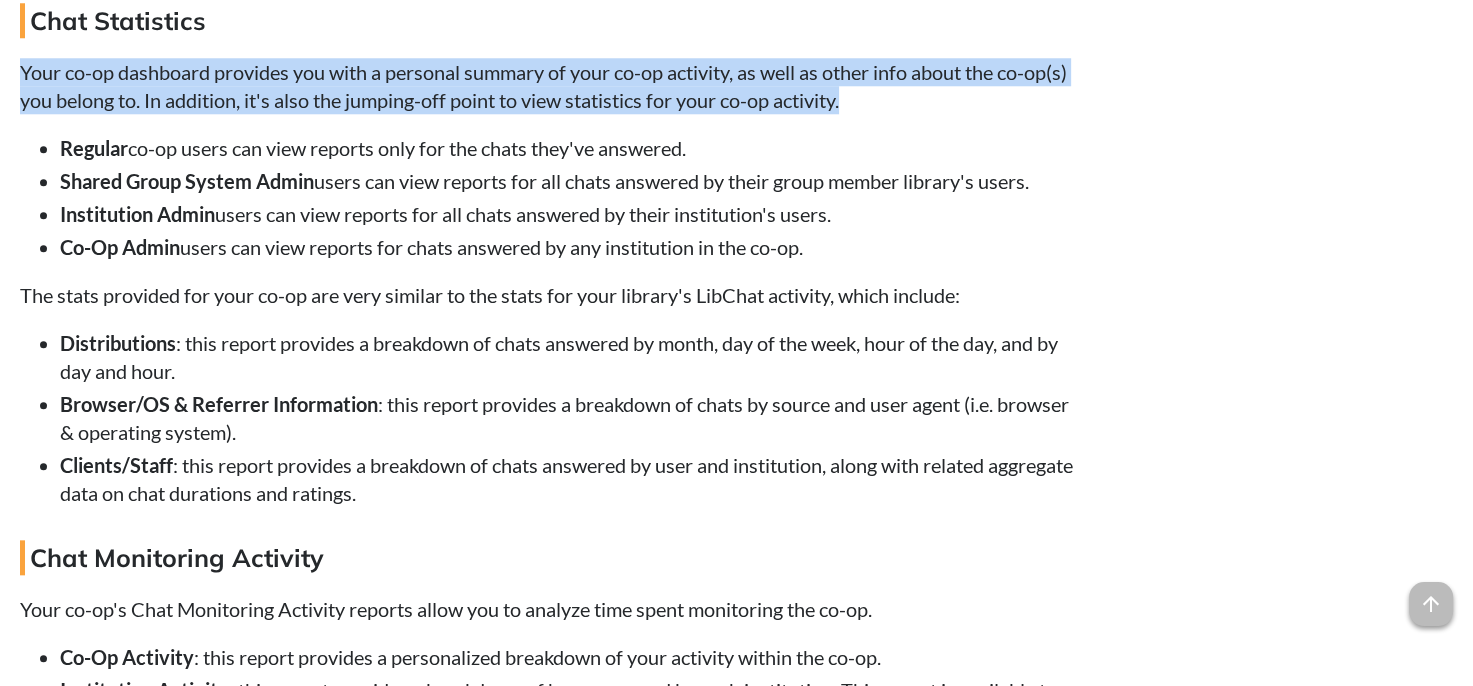 scroll, scrollTop: 9423, scrollLeft: 0, axis: vertical 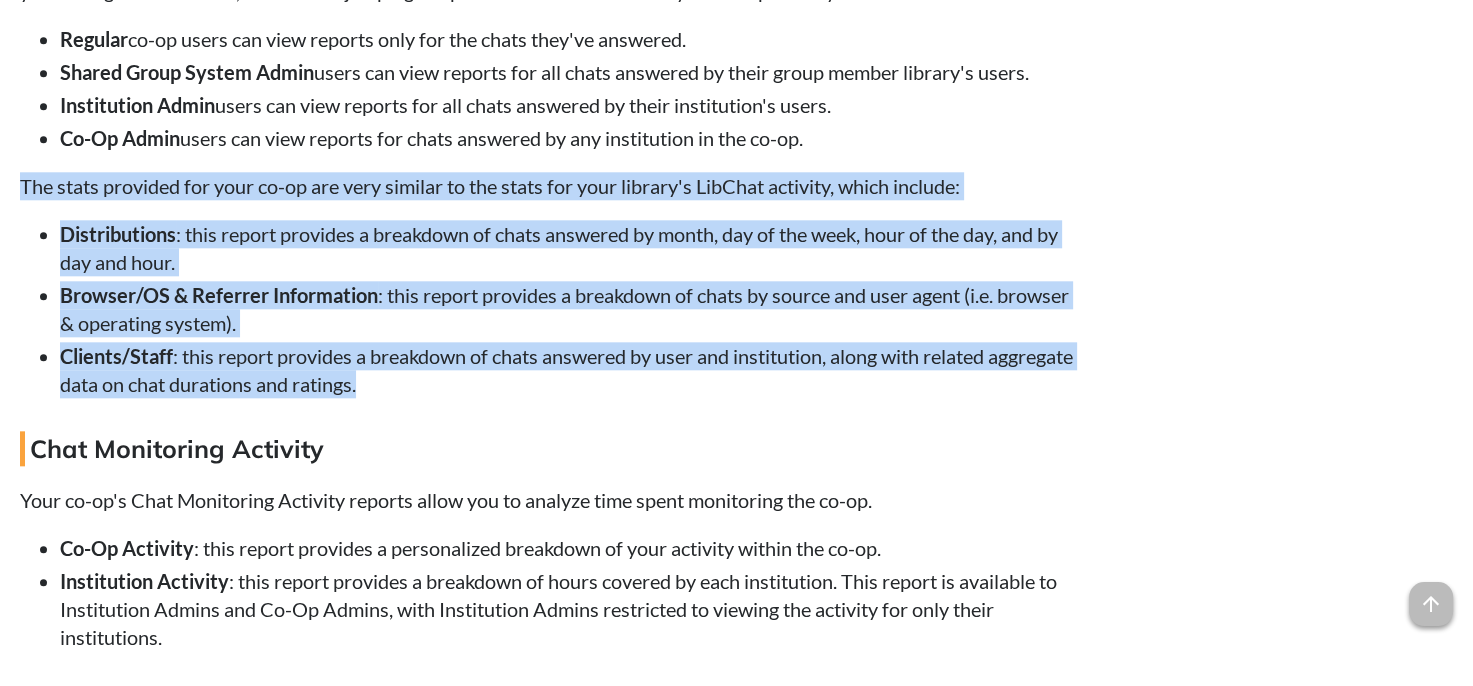 drag, startPoint x: 20, startPoint y: 286, endPoint x: 664, endPoint y: 486, distance: 674.3412 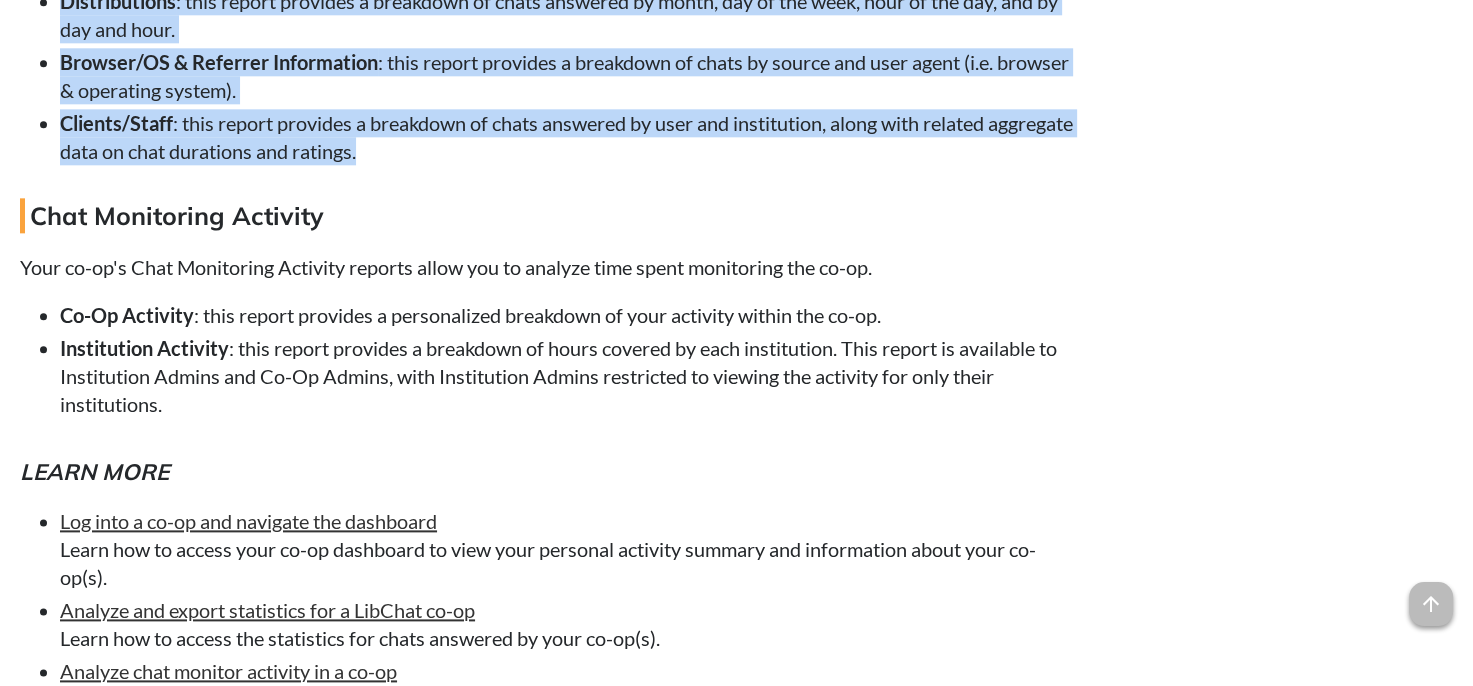 scroll, scrollTop: 9684, scrollLeft: 0, axis: vertical 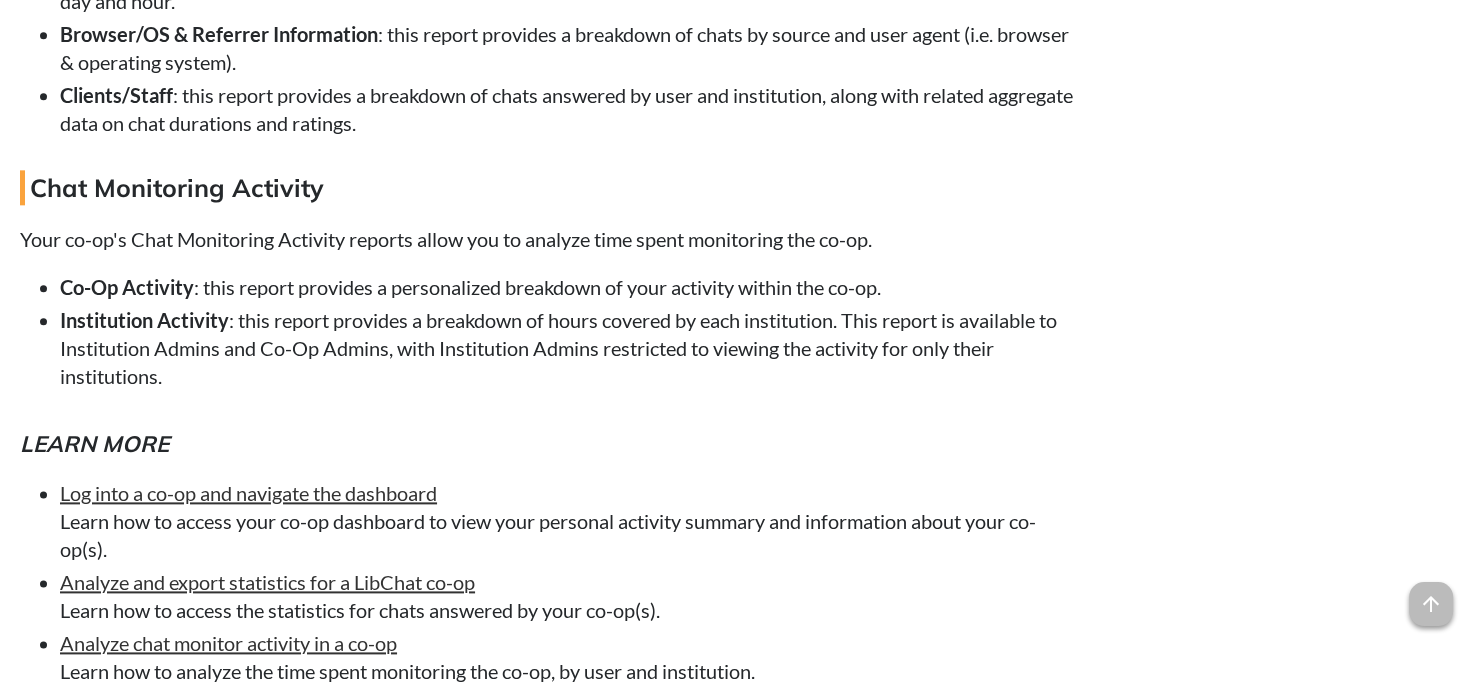 click on "Your co-op's Chat Monitoring Activity reports allow you to analyze time spent monitoring the co-op." at bounding box center [550, 239] 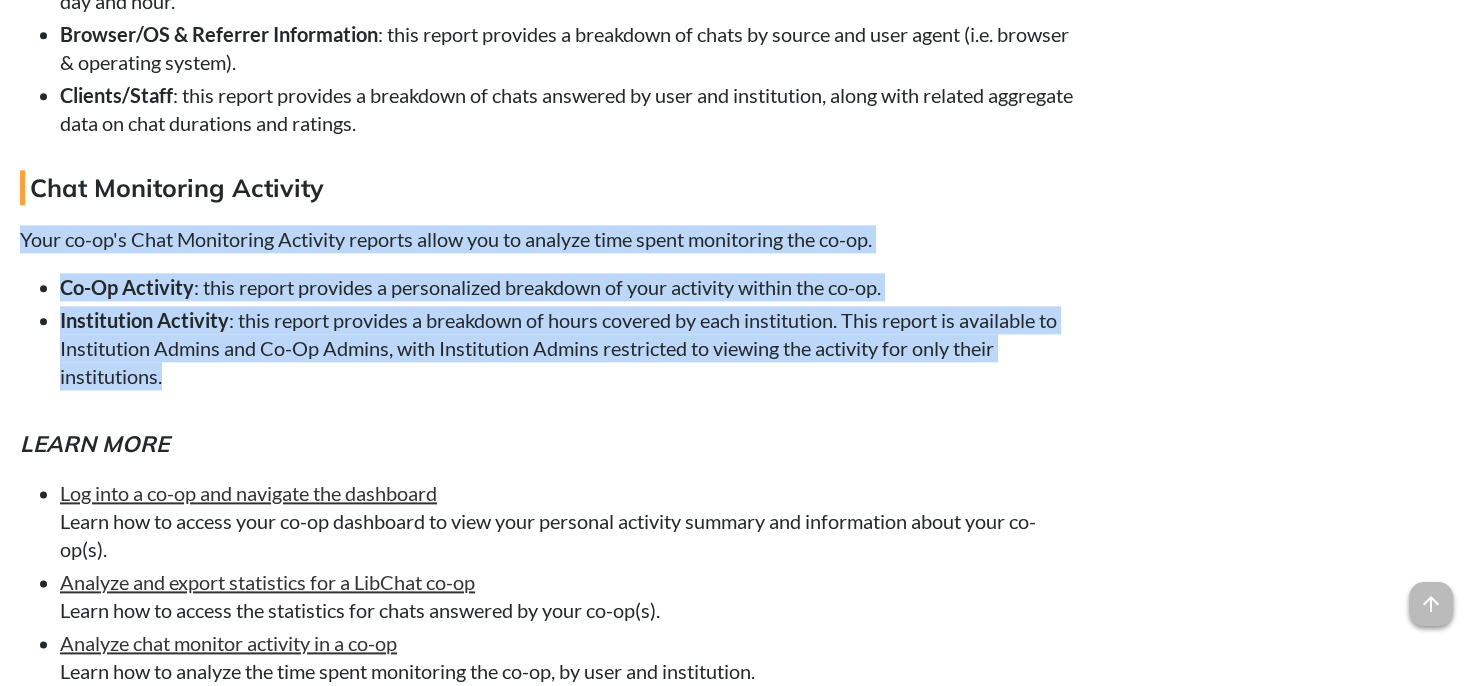 drag, startPoint x: 17, startPoint y: 339, endPoint x: 892, endPoint y: 475, distance: 885.50604 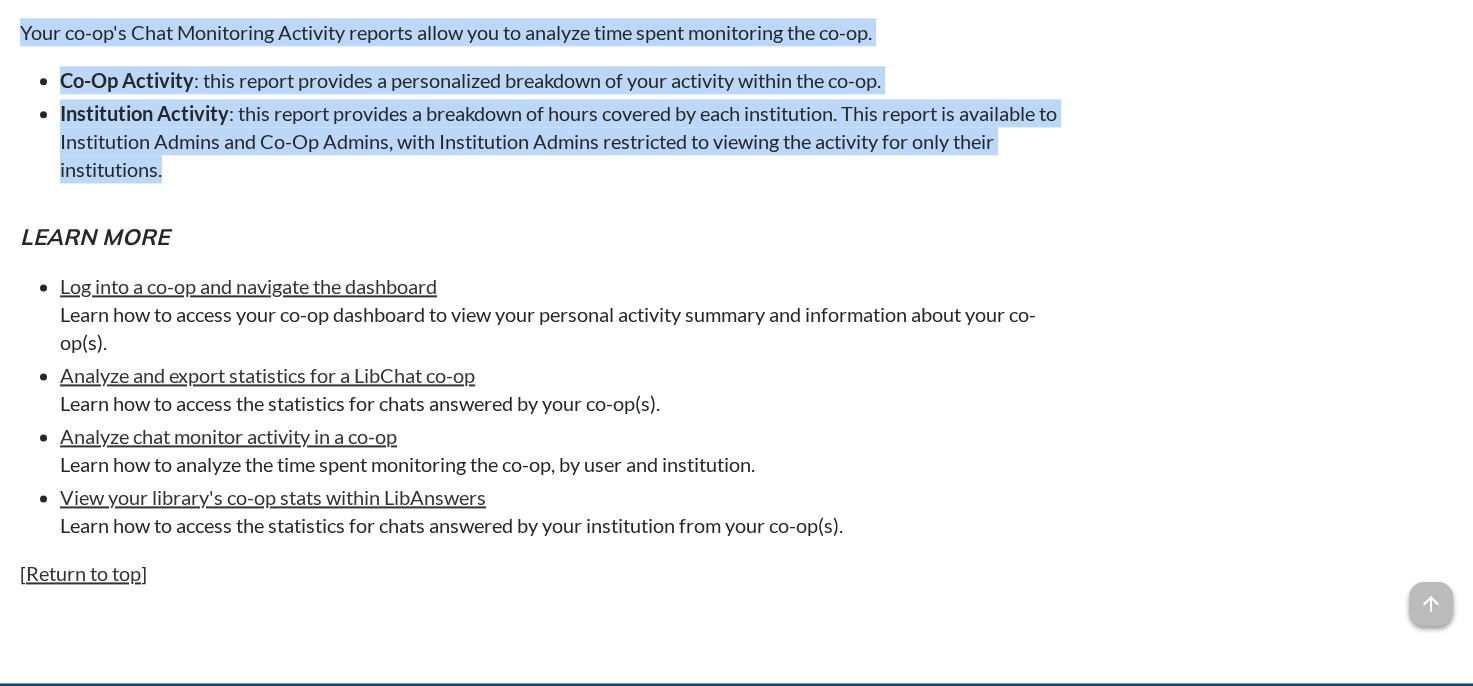 scroll, scrollTop: 9972, scrollLeft: 0, axis: vertical 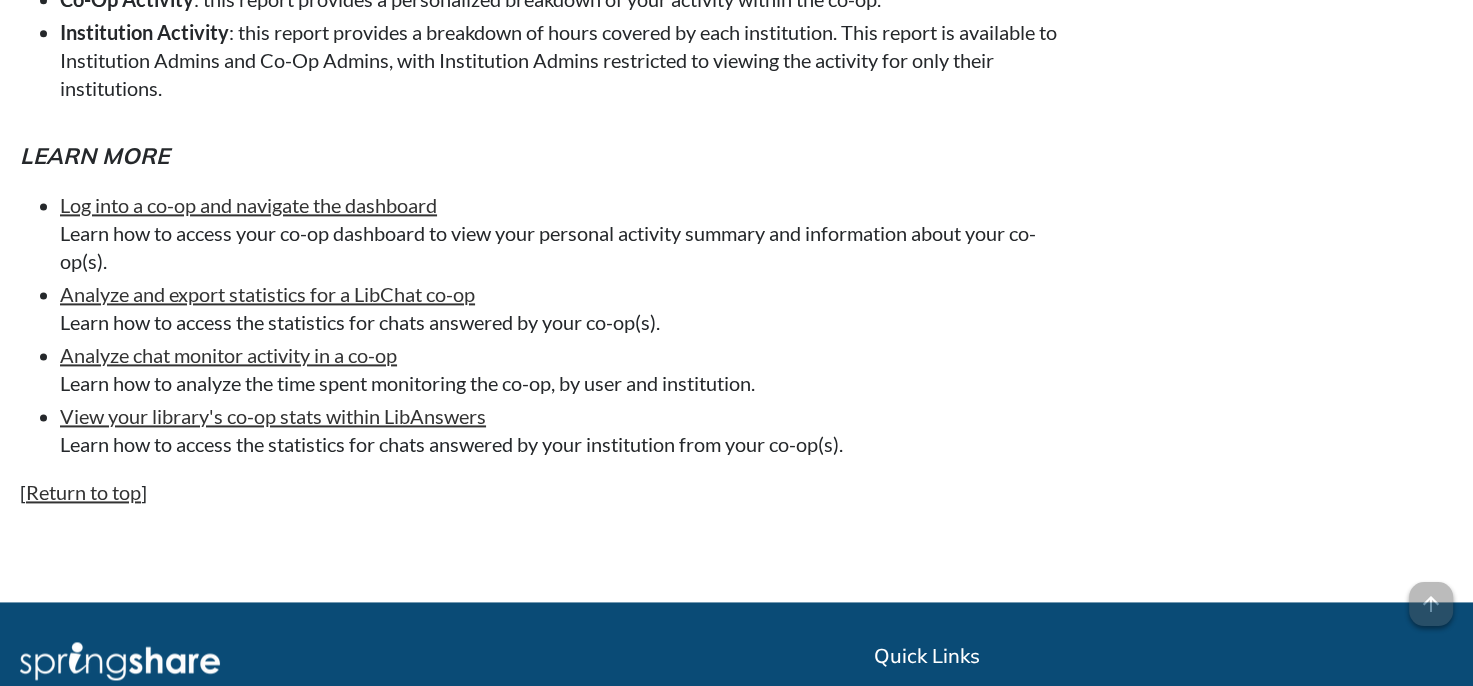 click on "Learn more" at bounding box center (550, 156) 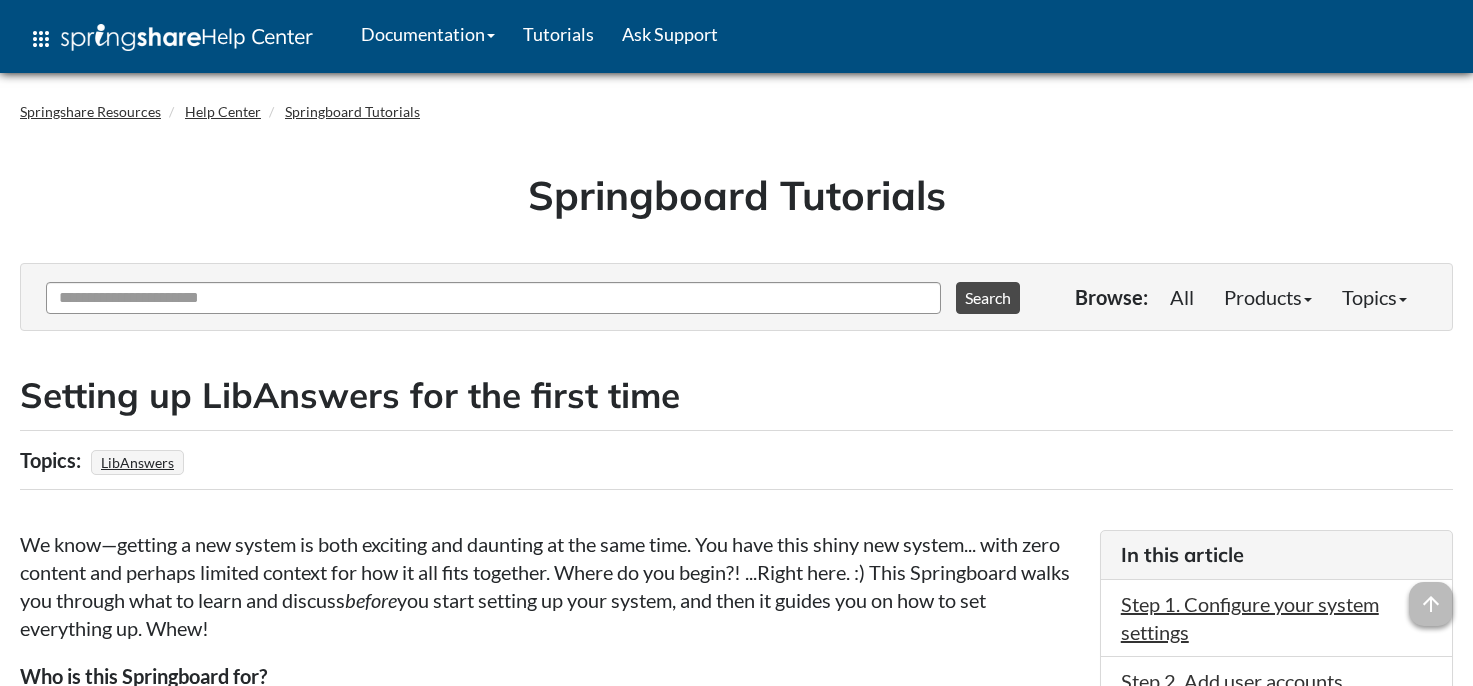 scroll, scrollTop: 0, scrollLeft: 0, axis: both 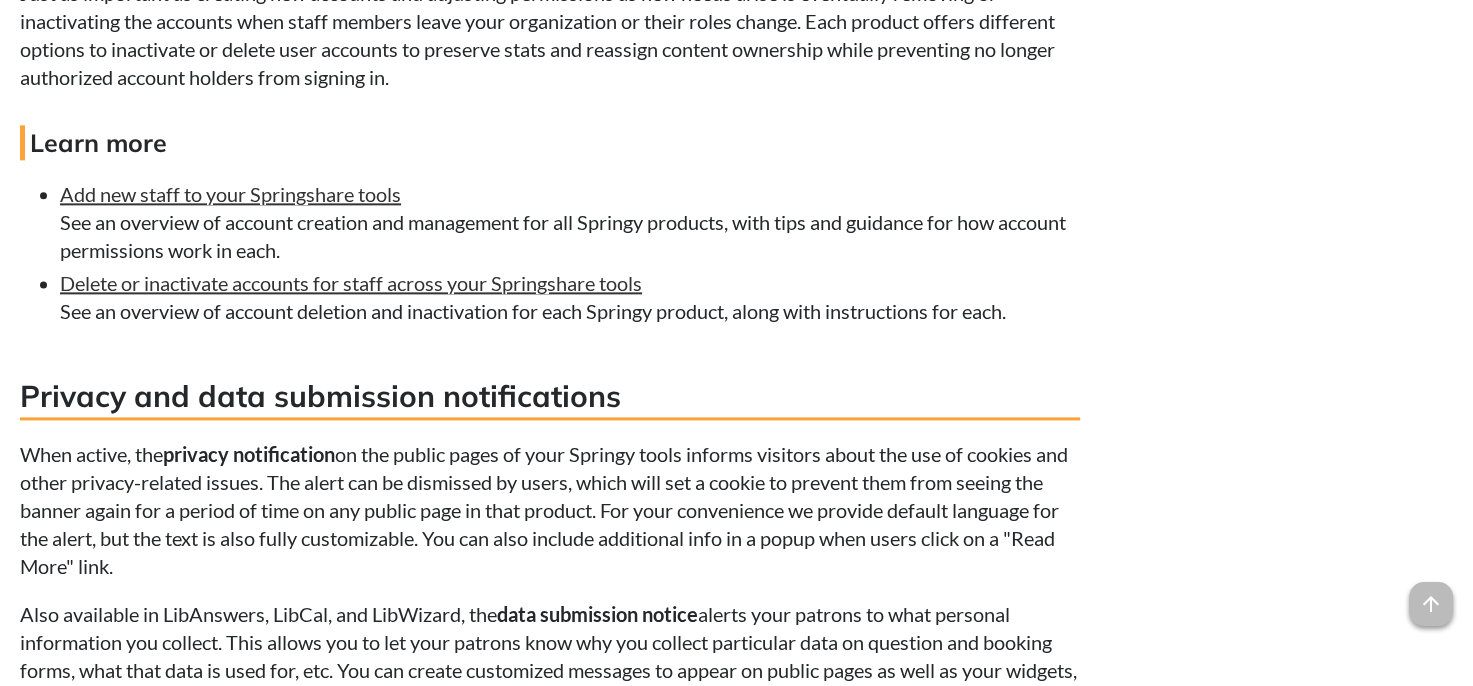 click on "FAQ content
Privacy scrubs and other privacy features in Springshare tools
Topics:
LibAnswers LibApps LibCal LibConnect LibGuides LibInsight LibStaffer LibWizard Cross-Product
For these users:
For these systems:
In this article
Privacy scrubs" at bounding box center [736, 754] 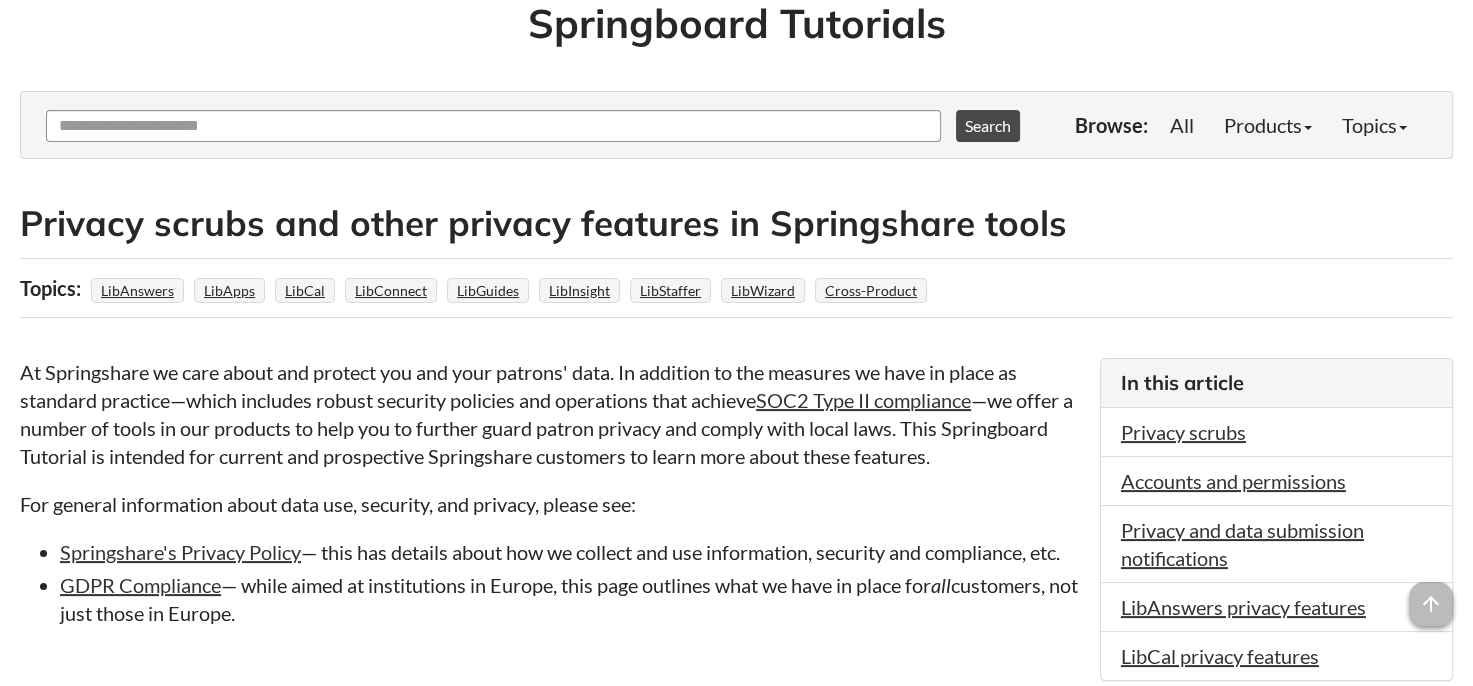scroll, scrollTop: 92, scrollLeft: 0, axis: vertical 